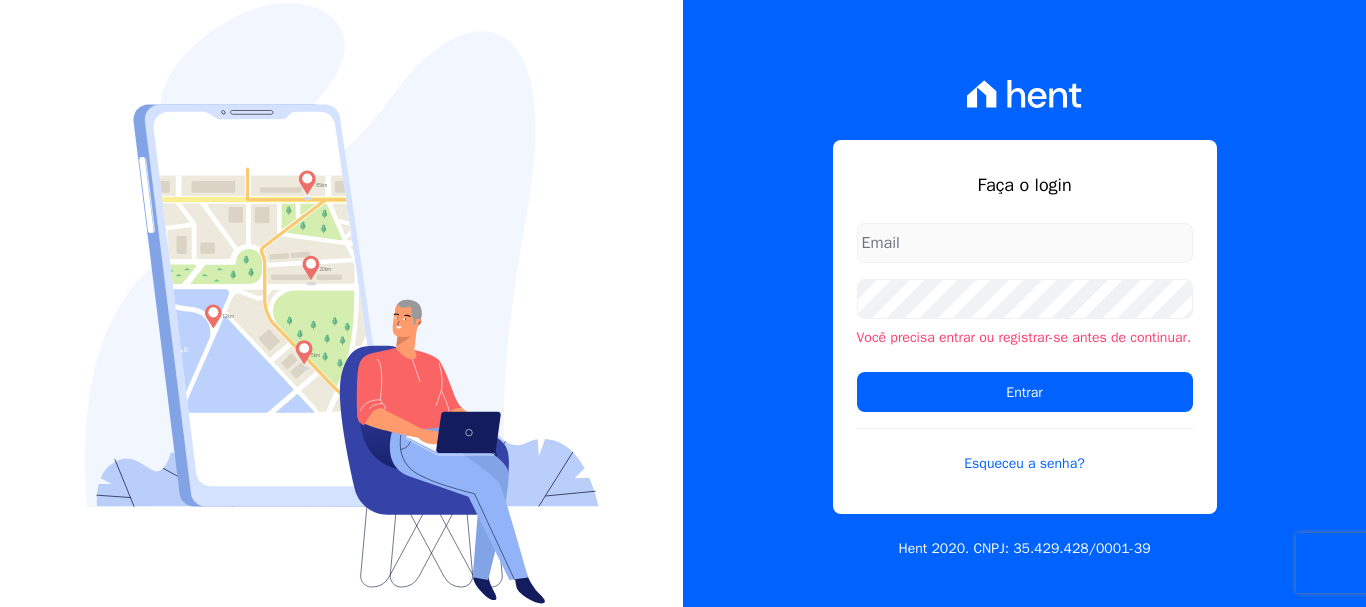 scroll, scrollTop: 0, scrollLeft: 0, axis: both 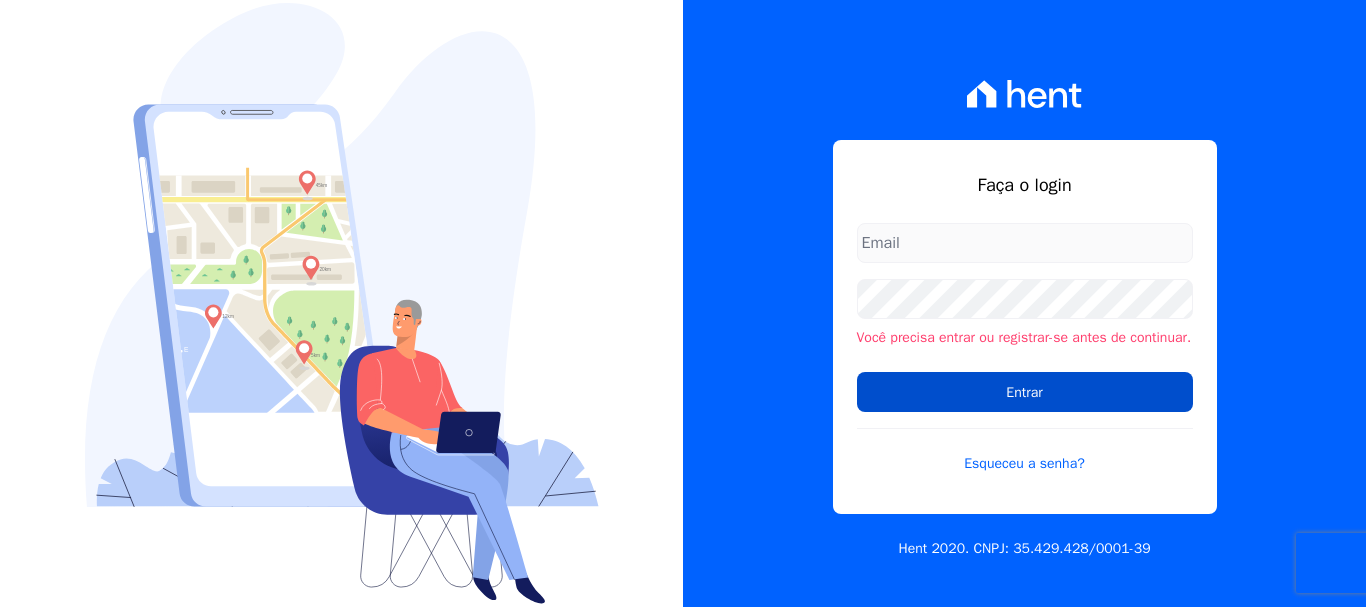 type on "[USERNAME]@[DOMAIN]" 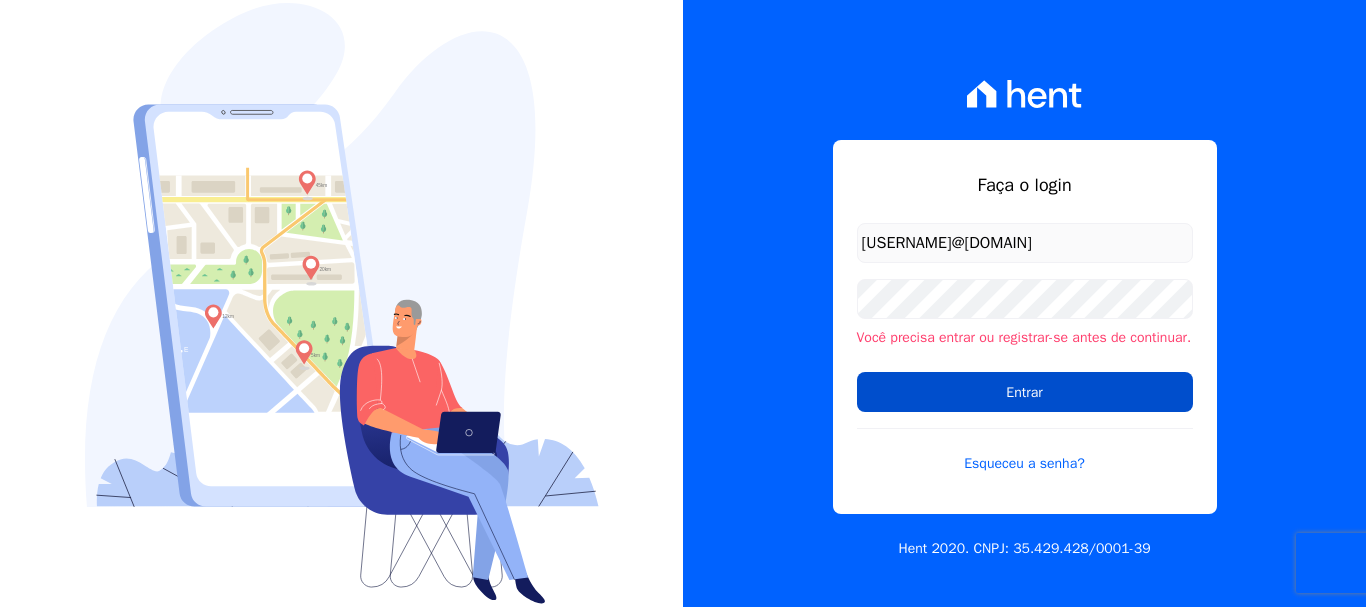 click on "Entrar" at bounding box center (1025, 392) 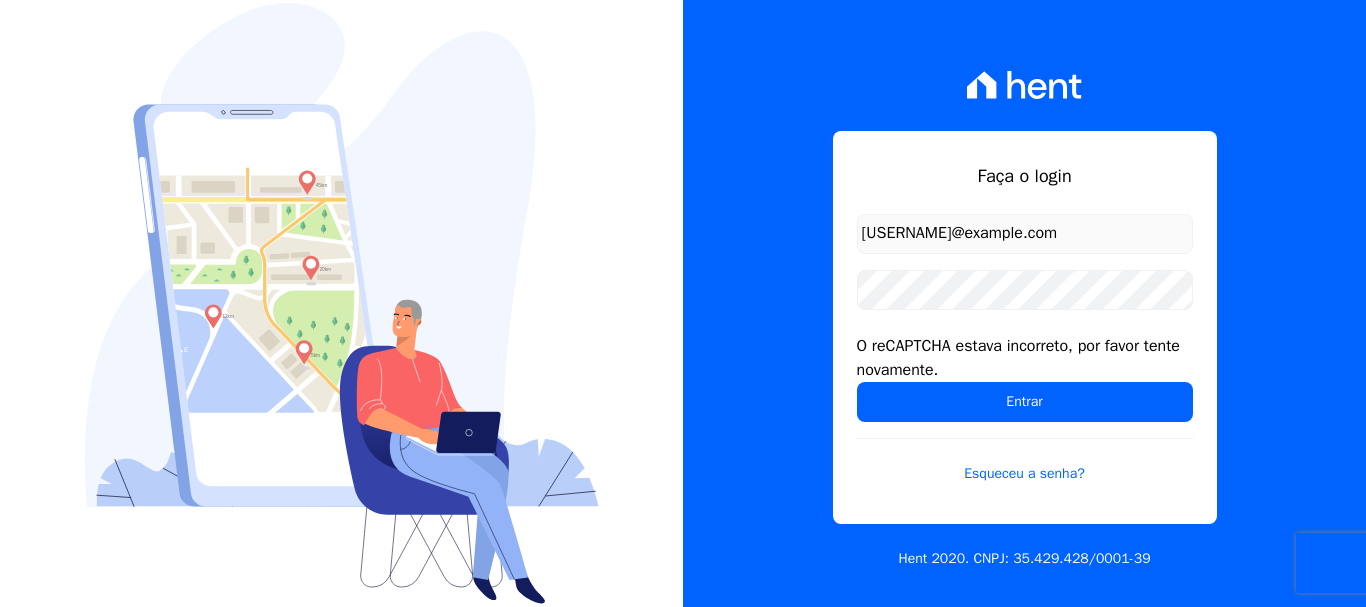 scroll, scrollTop: 0, scrollLeft: 0, axis: both 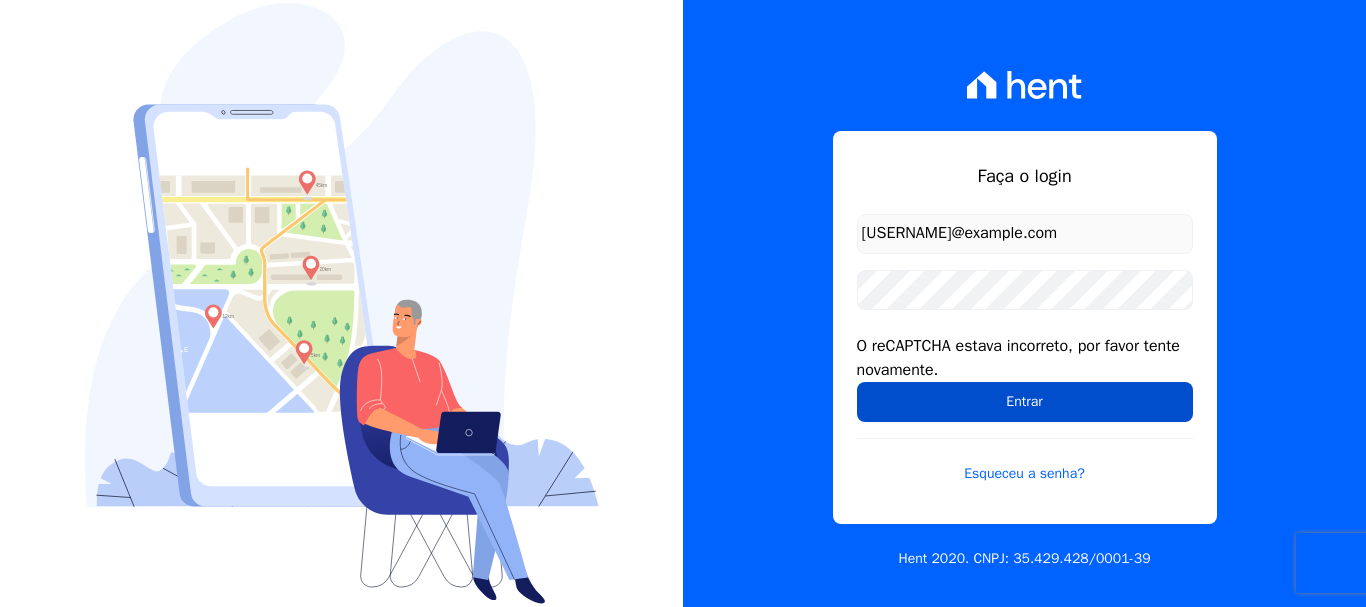 click on "Entrar" at bounding box center (1025, 402) 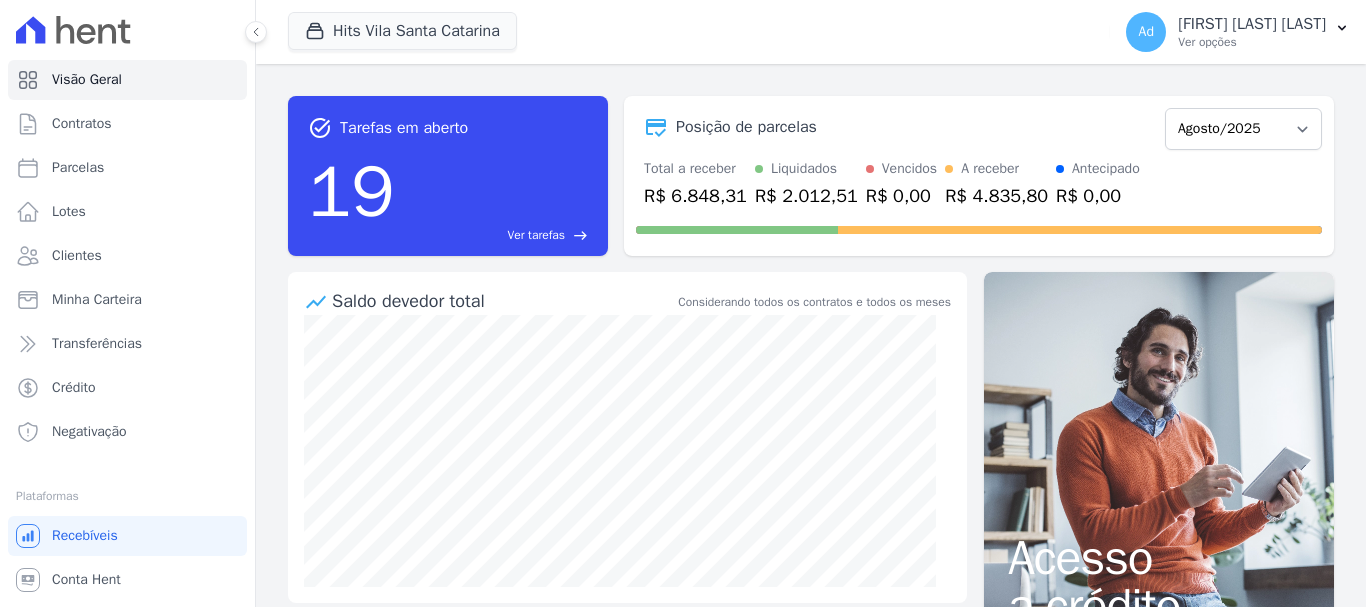 scroll, scrollTop: 0, scrollLeft: 0, axis: both 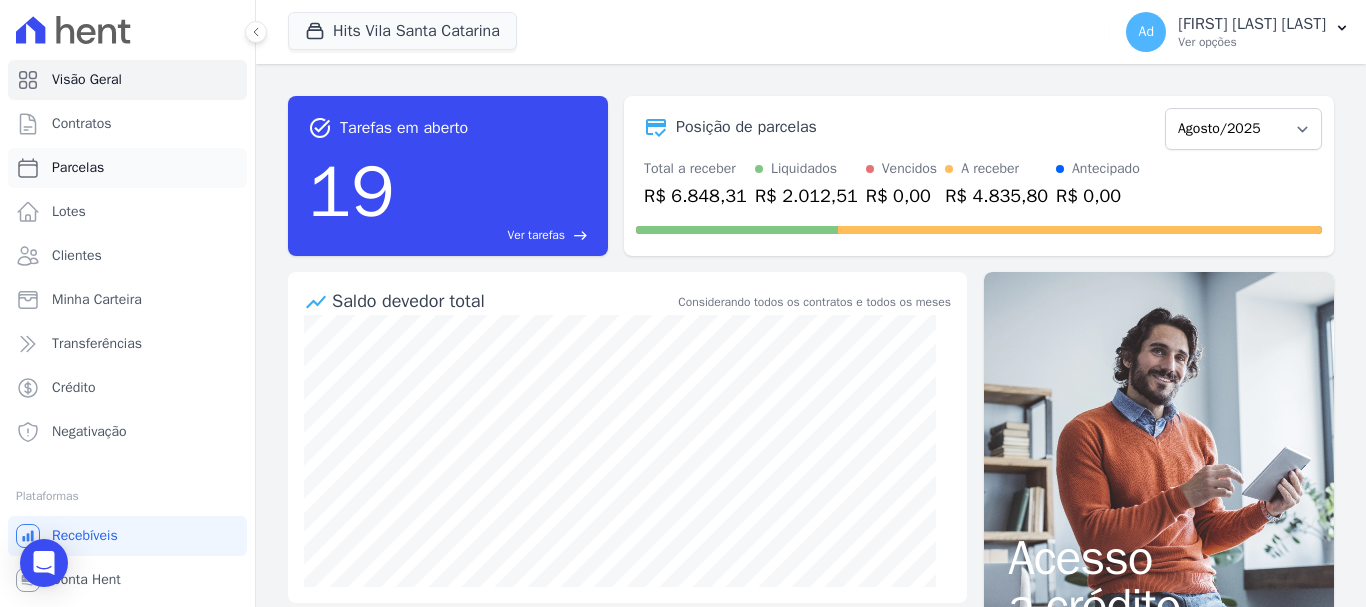 click on "Parcelas" at bounding box center (127, 168) 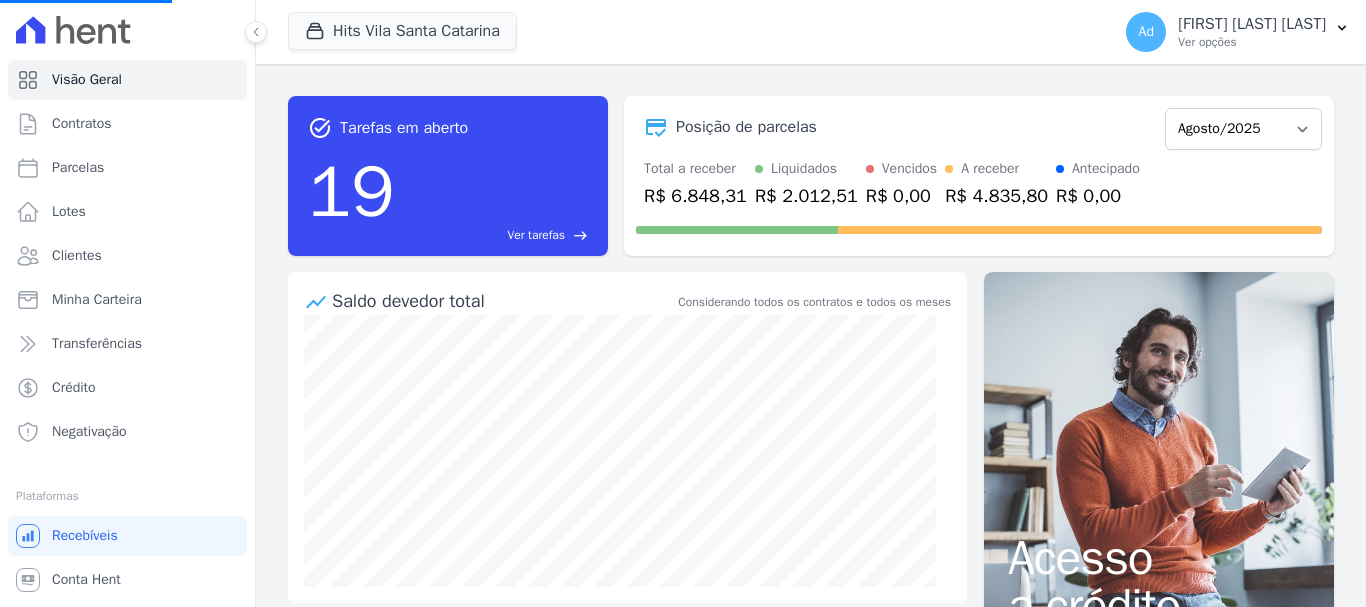 select 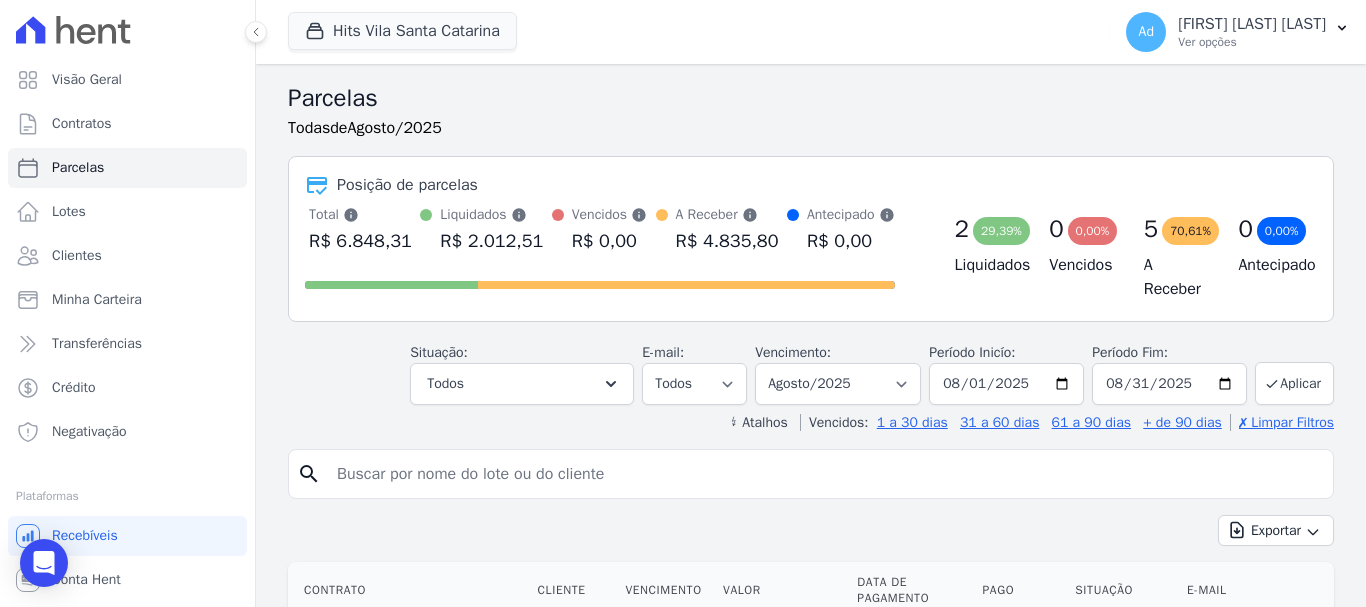 click at bounding box center [825, 474] 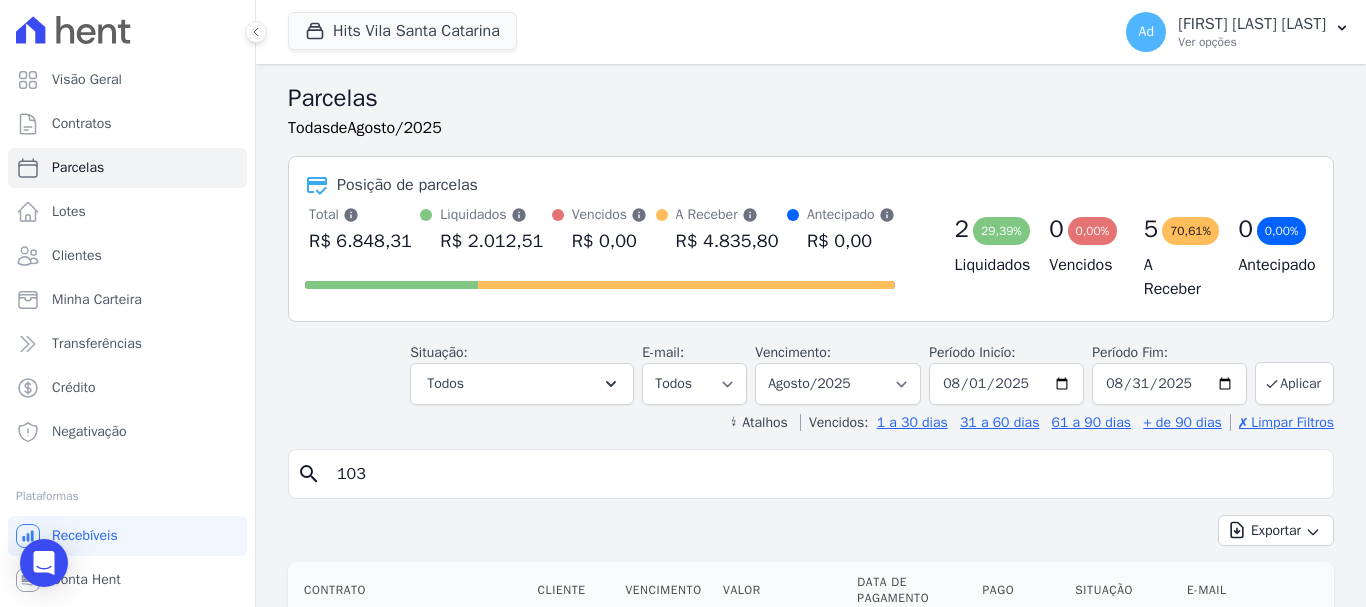 type on "103" 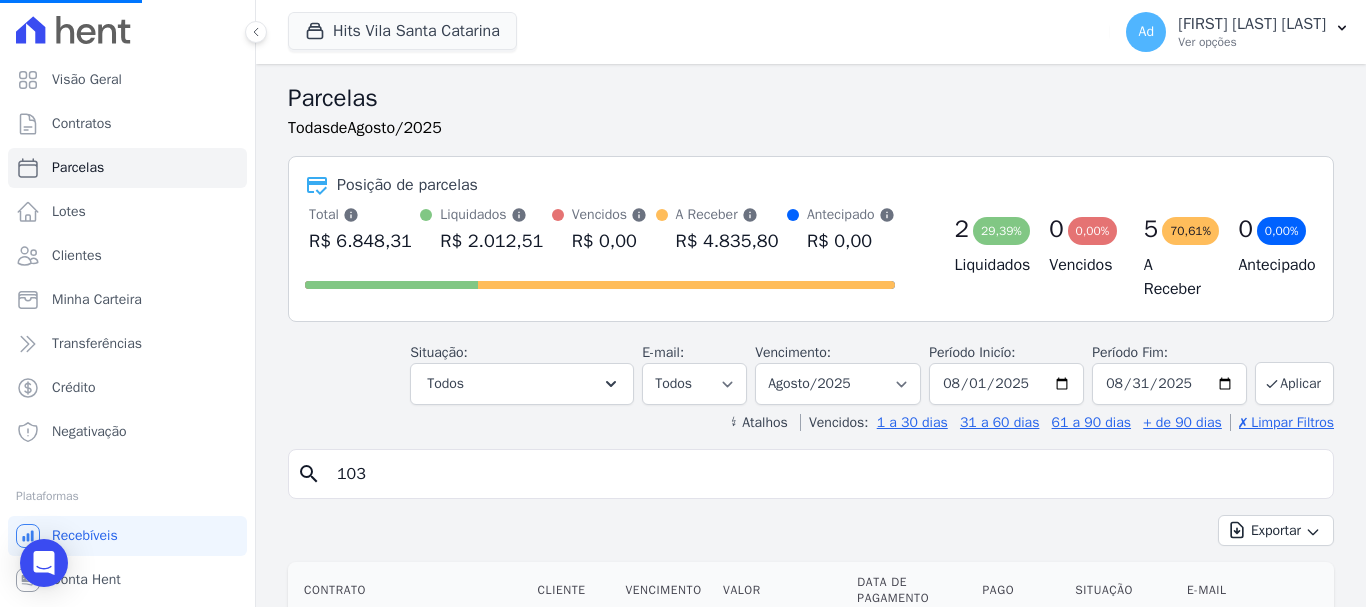 select 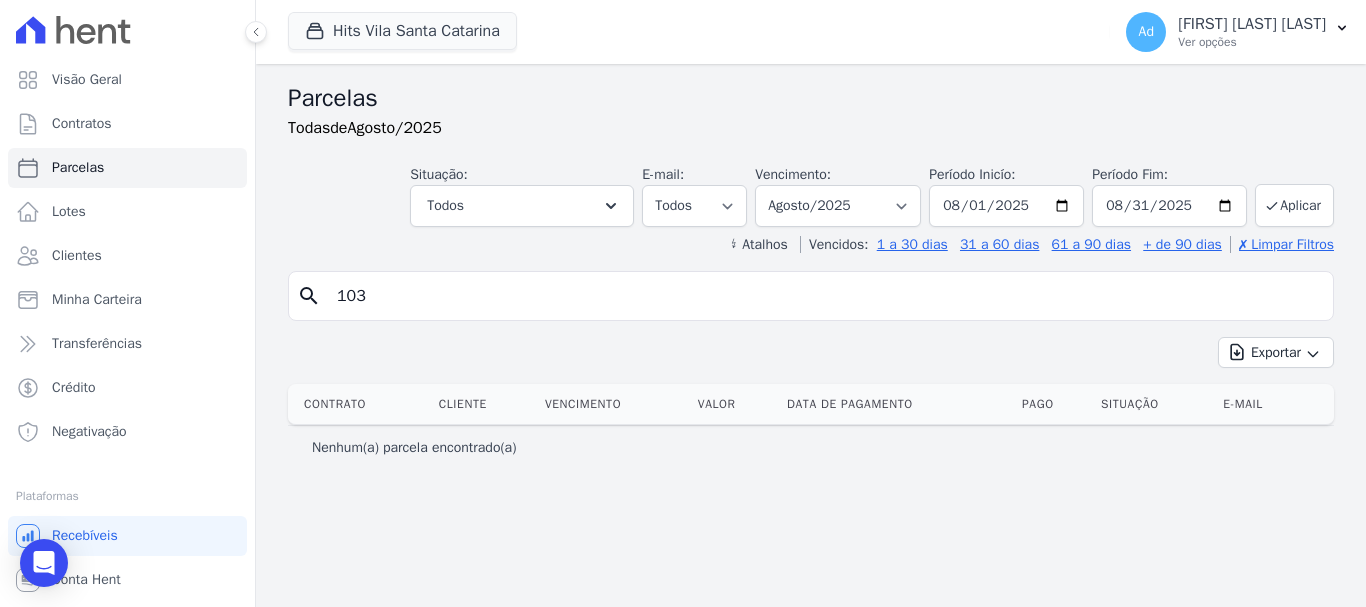 drag, startPoint x: 390, startPoint y: 297, endPoint x: 282, endPoint y: 285, distance: 108.66462 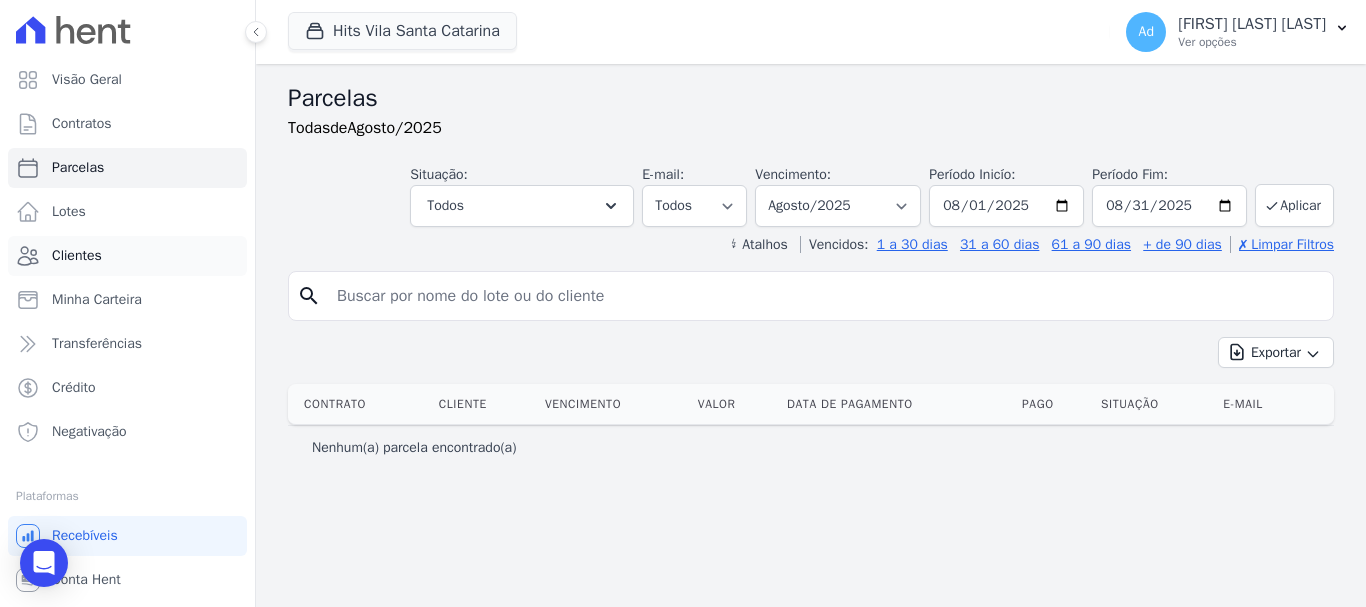 type 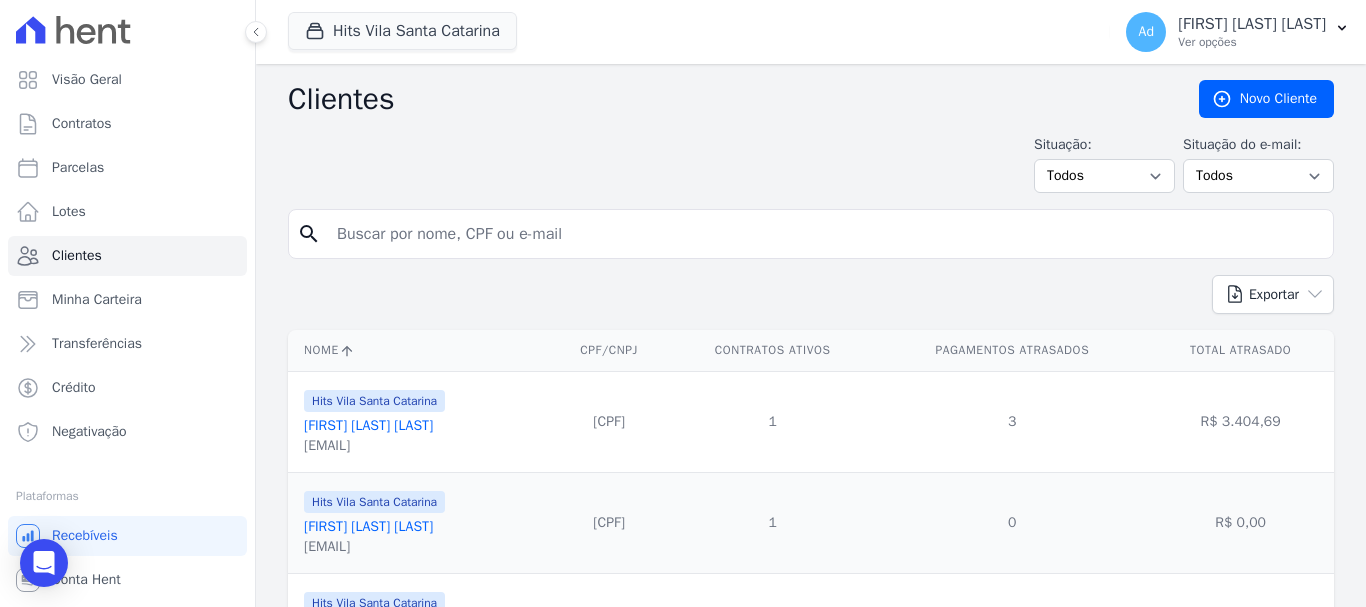 click at bounding box center (825, 234) 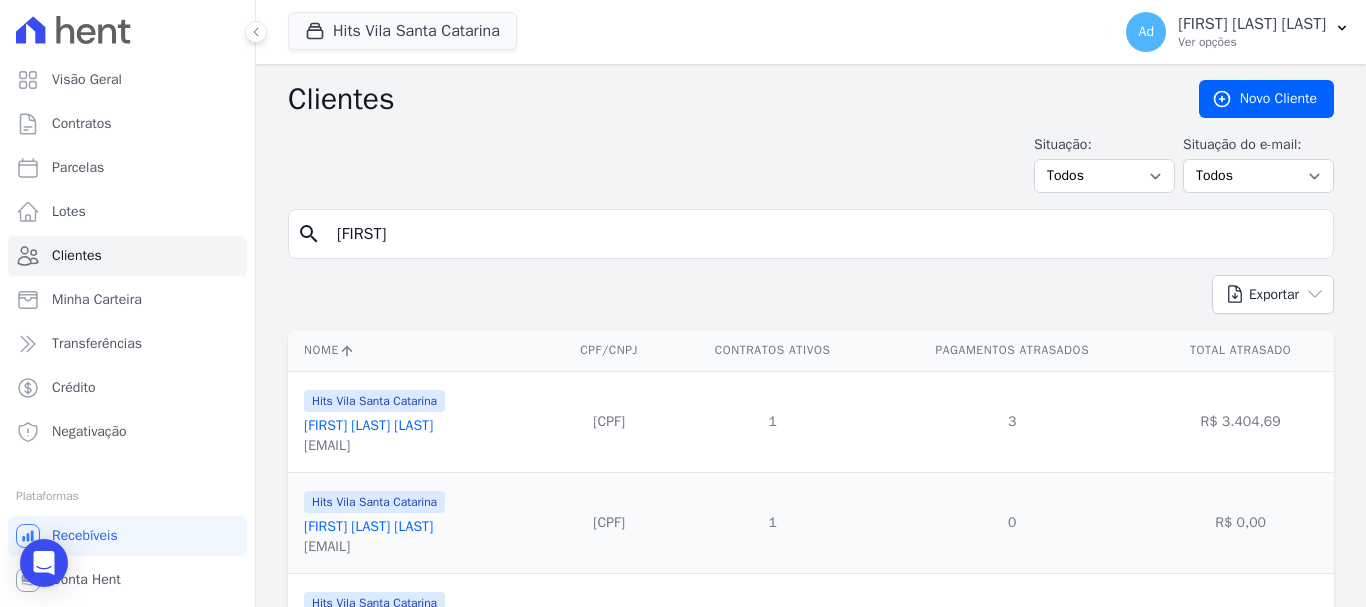type on "[FIRST]" 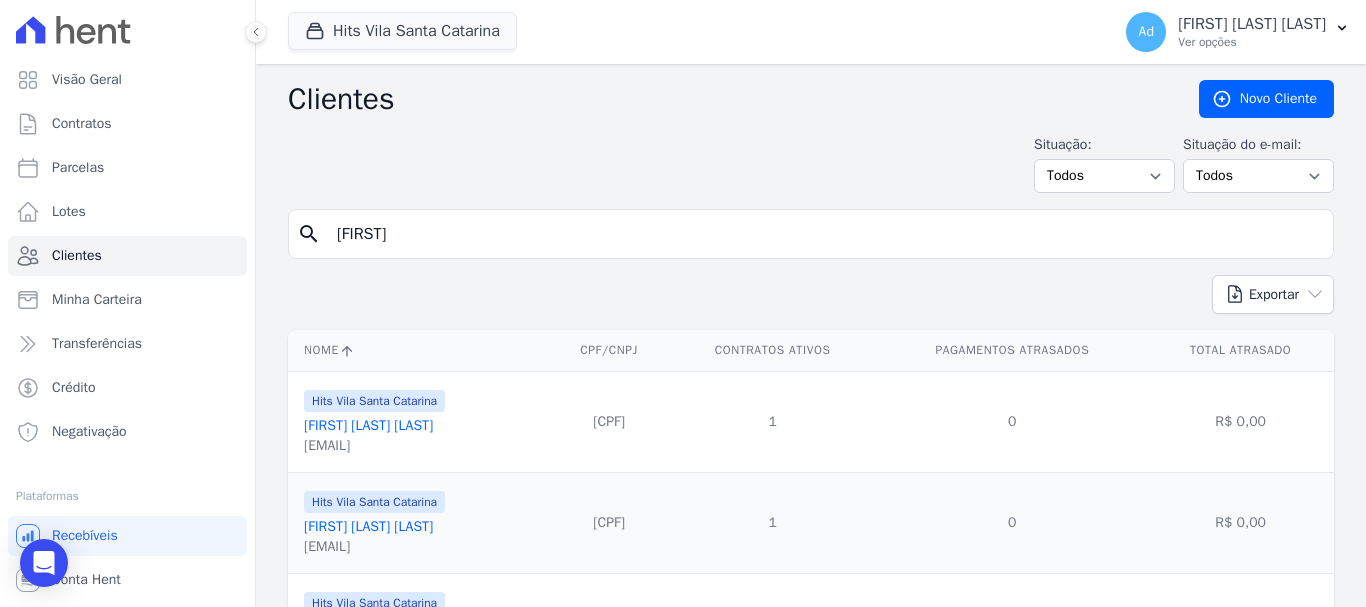 scroll, scrollTop: 130, scrollLeft: 0, axis: vertical 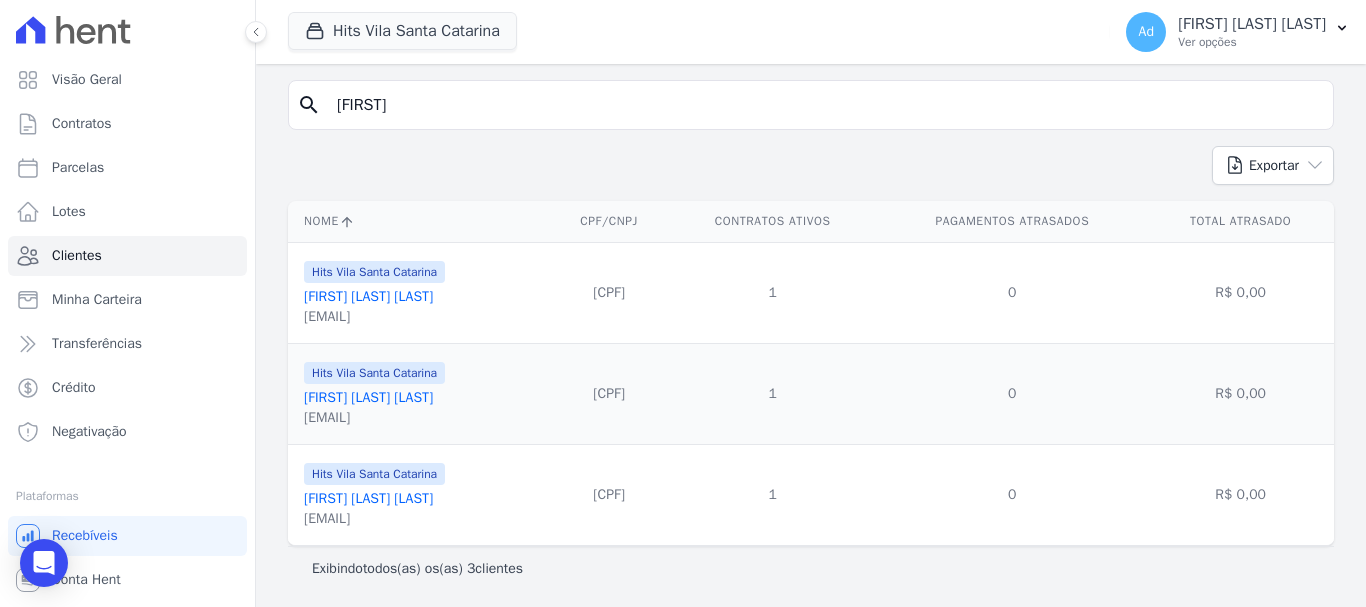 click on "[FIRST] [LAST] [LAST]" at bounding box center [368, 498] 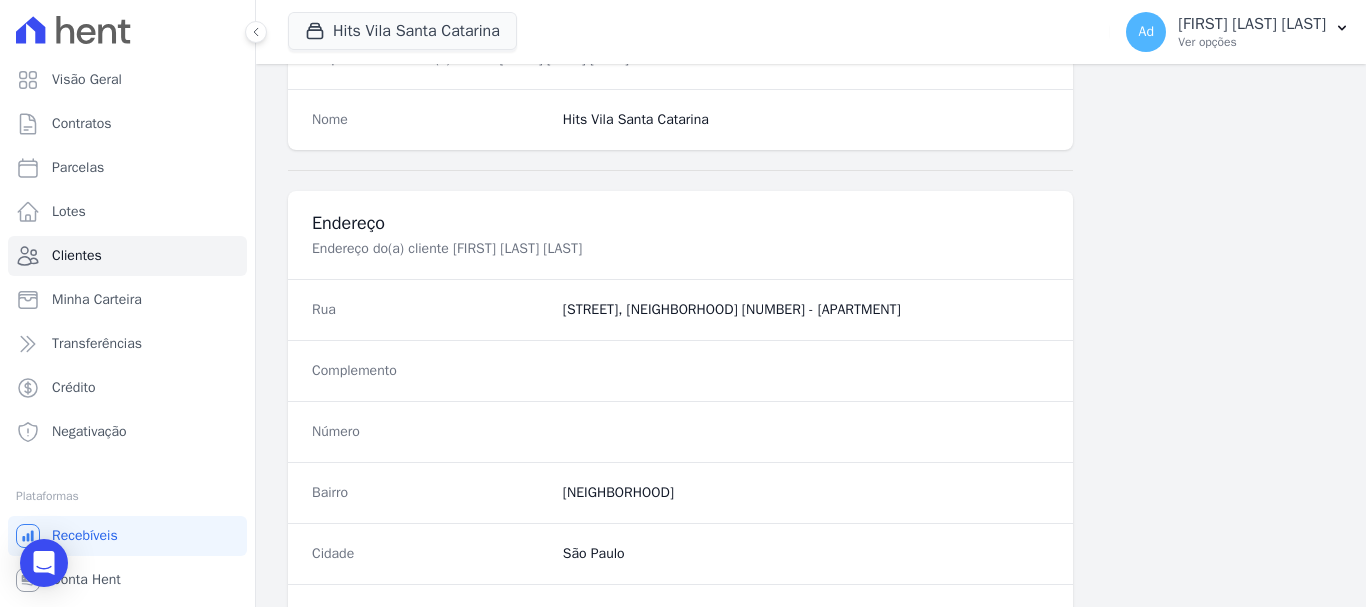 scroll, scrollTop: 1264, scrollLeft: 0, axis: vertical 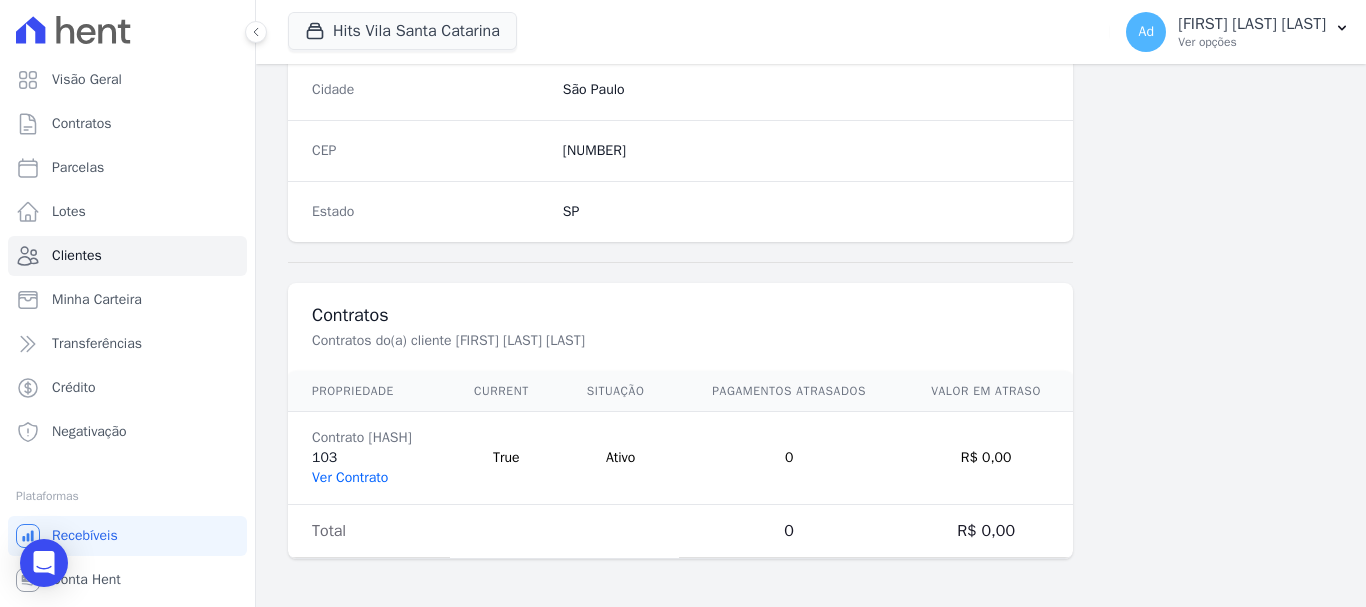 click on "Ver Contrato" at bounding box center [350, 477] 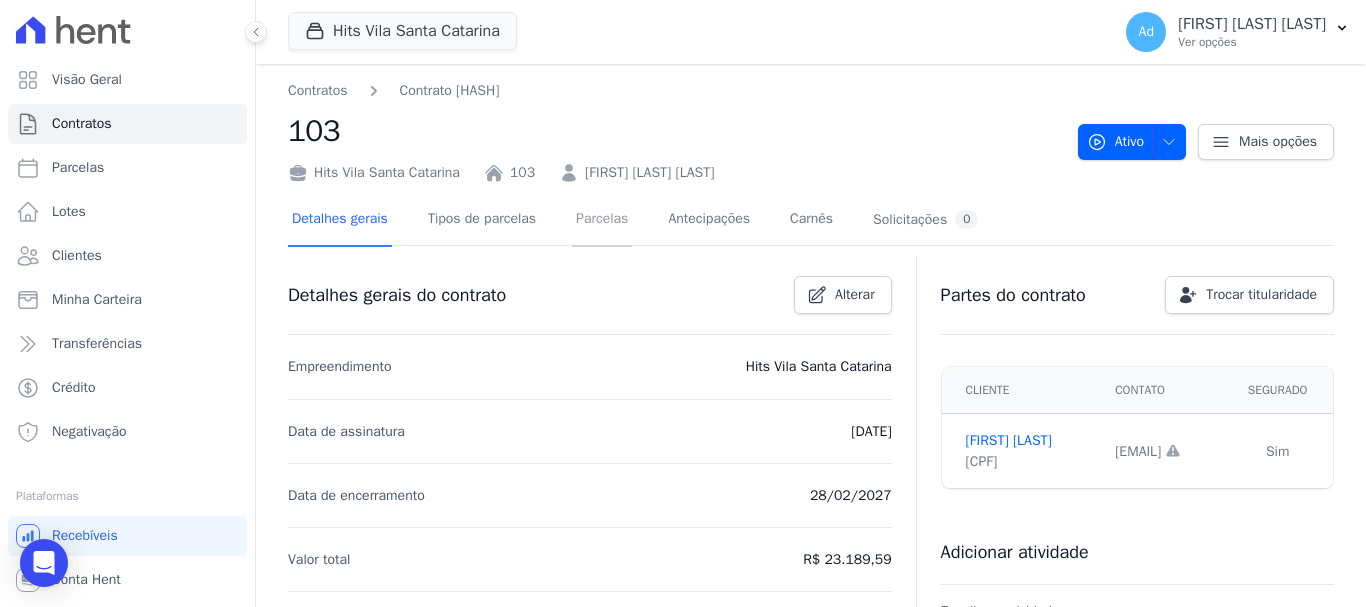 click on "Parcelas" at bounding box center [602, 220] 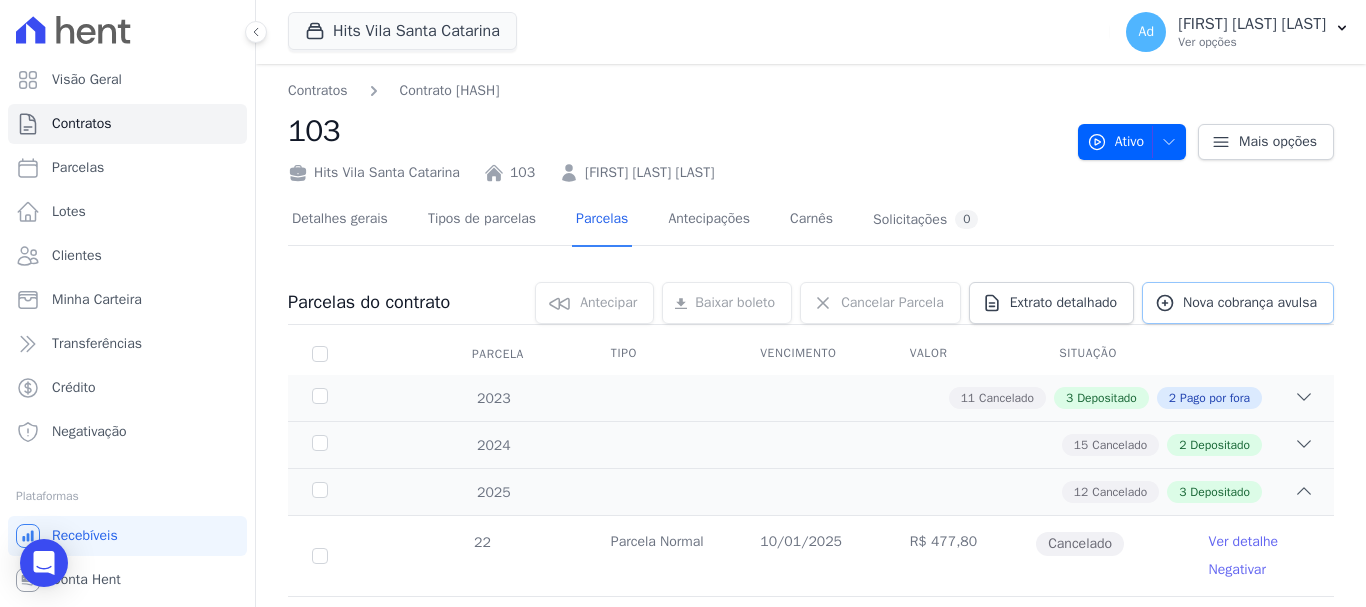click on "Nova cobrança avulsa" at bounding box center [1250, 303] 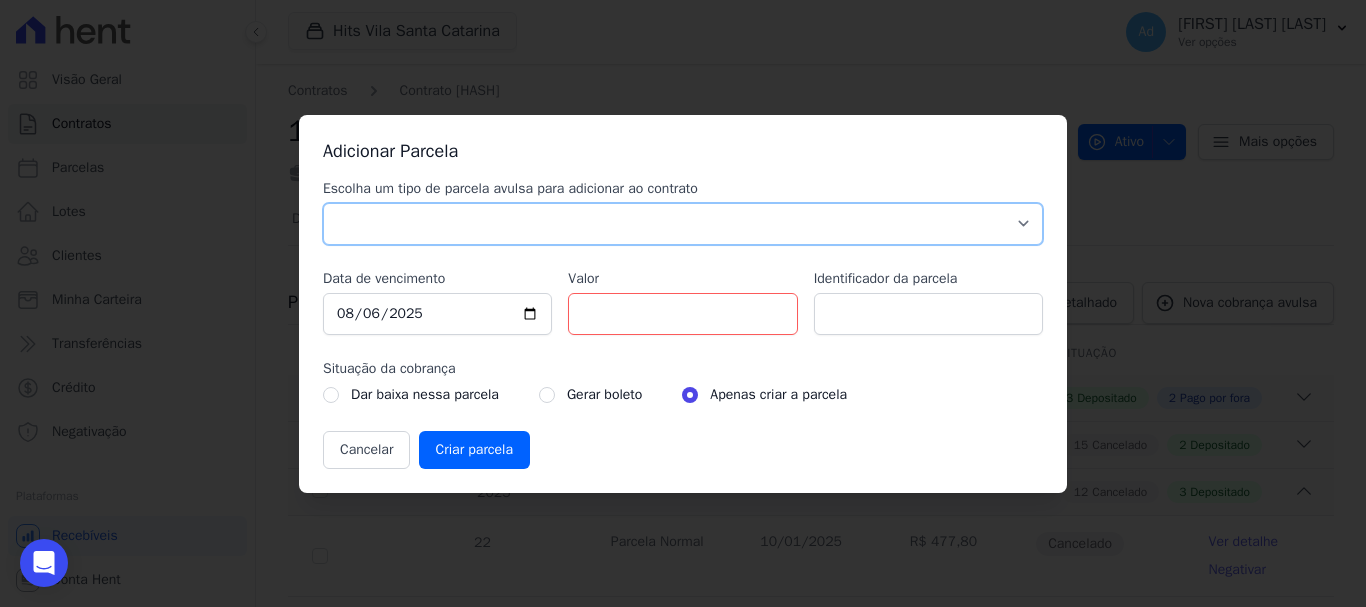 click on "Parcela Normal
Sinal
Caução
Intercalada
Chaves
Pré Chaves
Pós Chaves
Taxas
Quitação
Outros
Parcela do Cliente
Acordo
Financiamento CEF
Comissão
Antecipação" at bounding box center [683, 224] 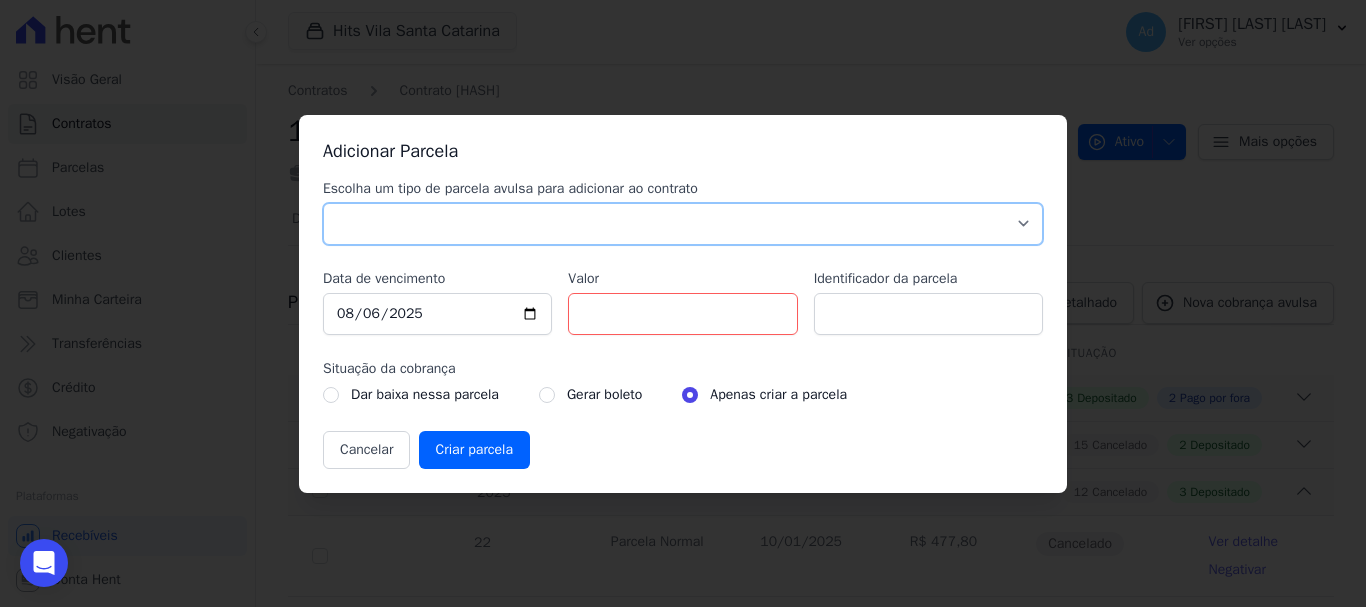 select on "standard" 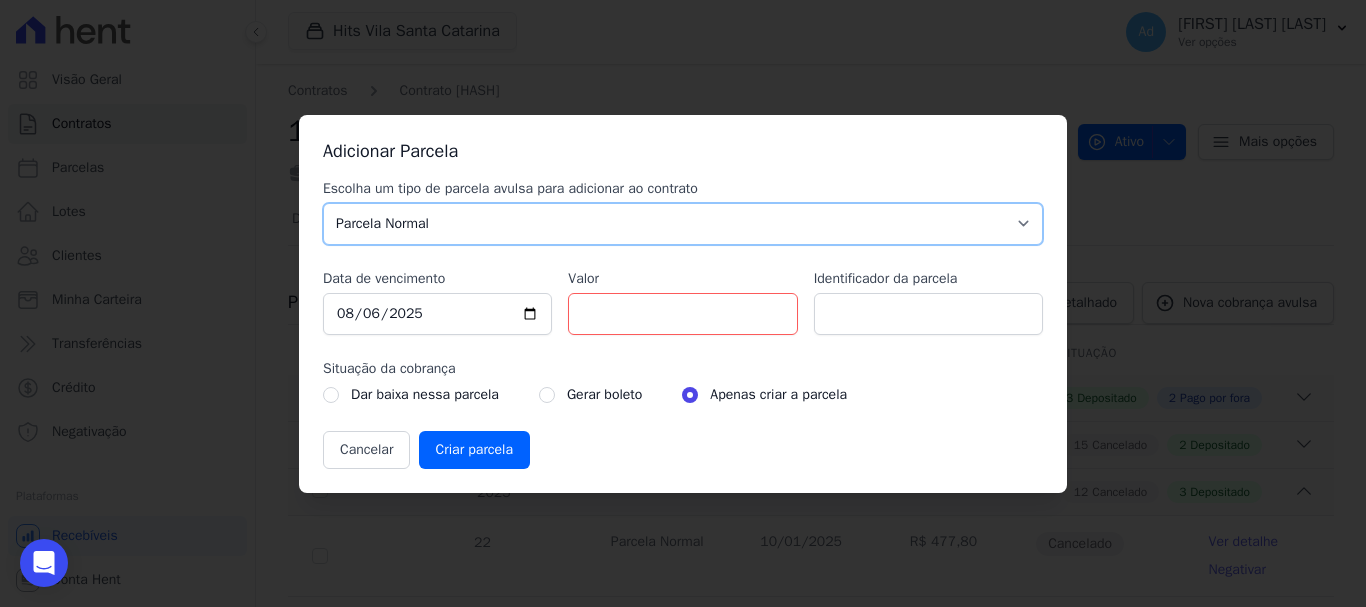 click on "Parcela Normal
Sinal
Caução
Intercalada
Chaves
Pré Chaves
Pós Chaves
Taxas
Quitação
Outros
Parcela do Cliente
Acordo
Financiamento CEF
Comissão
Antecipação" at bounding box center (683, 224) 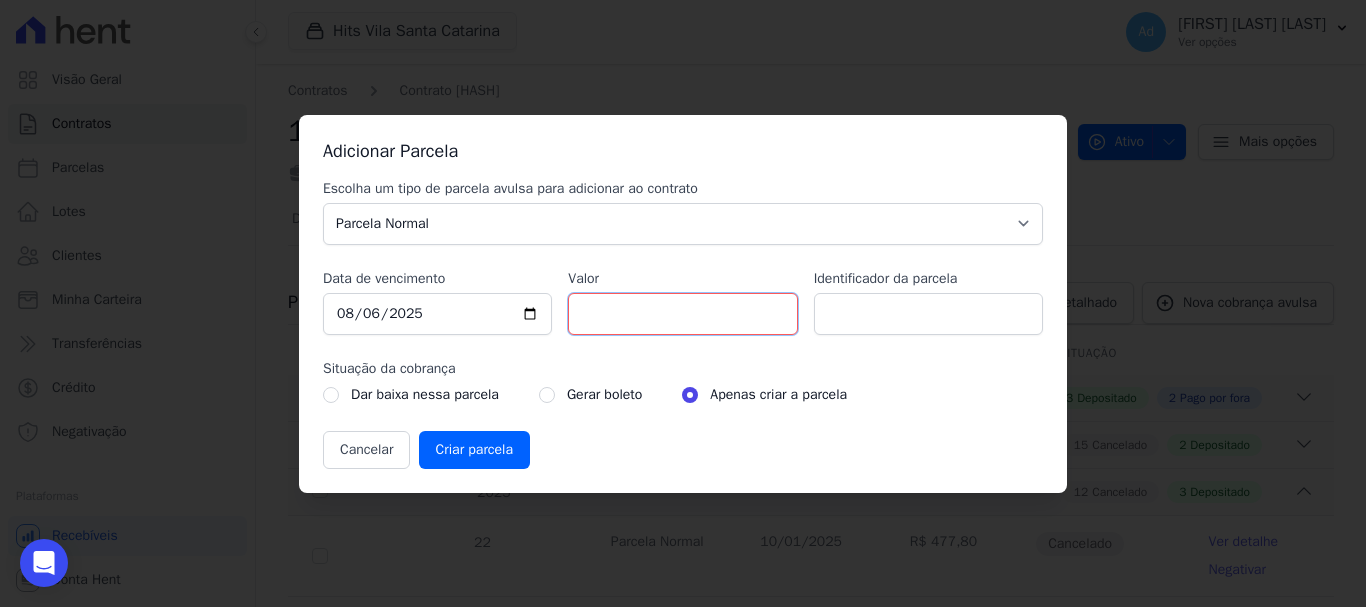 drag, startPoint x: 667, startPoint y: 324, endPoint x: 571, endPoint y: 315, distance: 96.42095 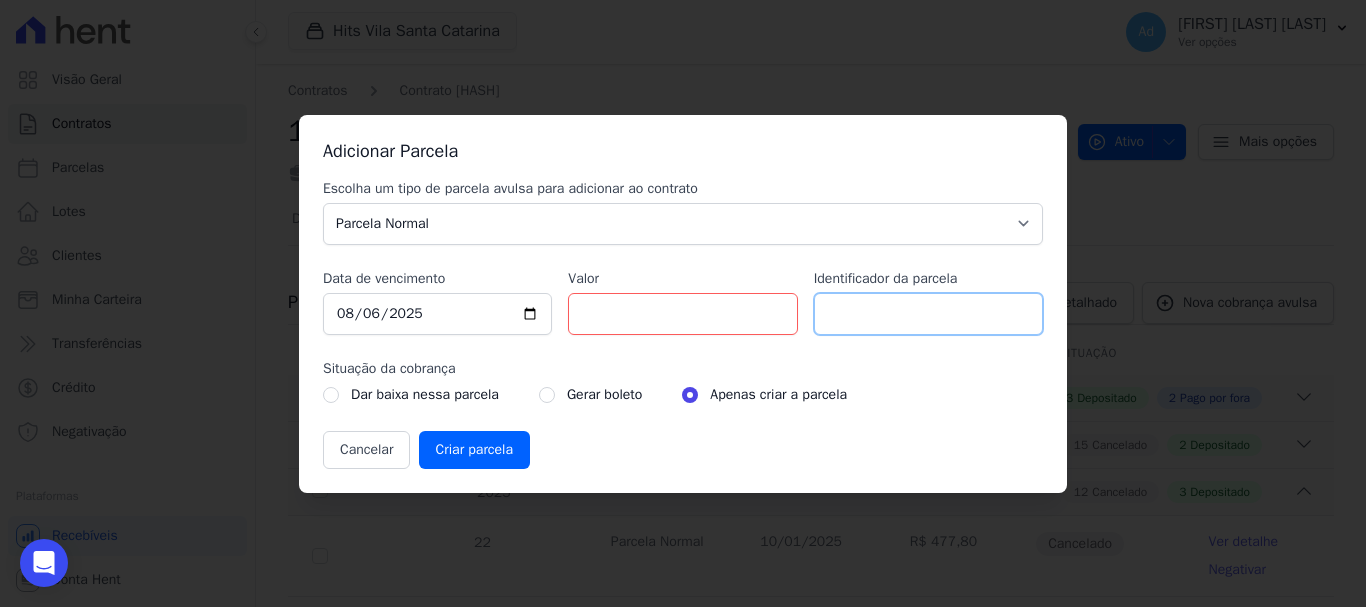 click on "Identificador da parcela" at bounding box center [928, 314] 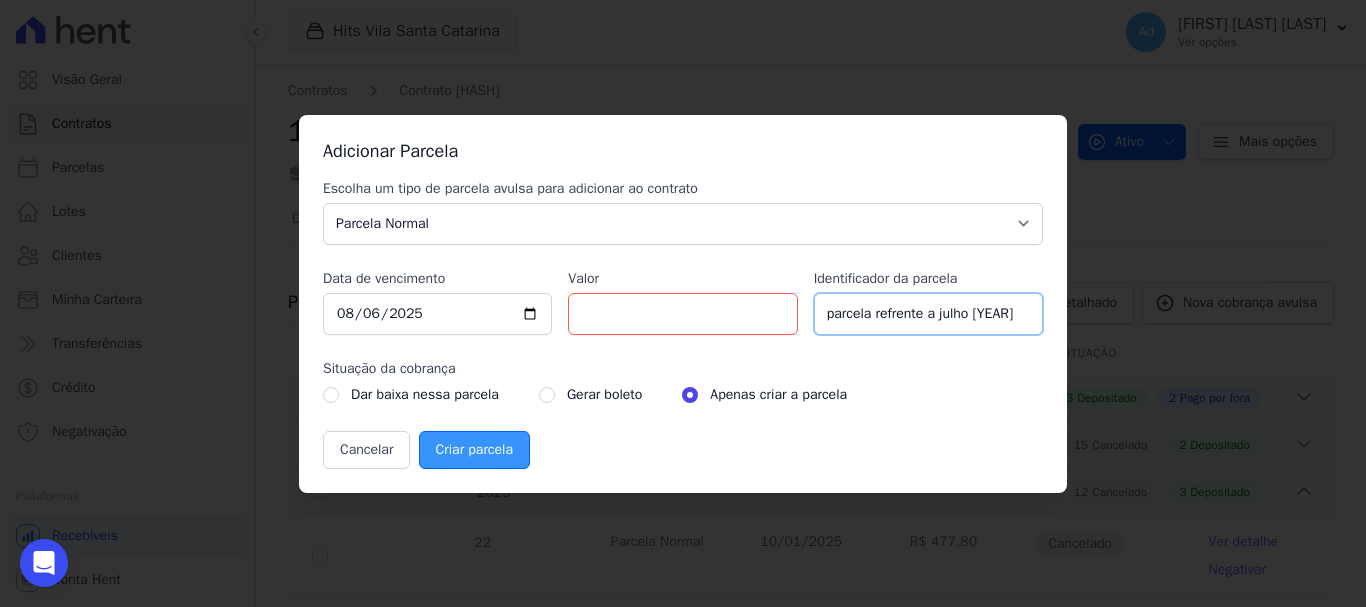 type on "parcela refrente a julho [YEAR]" 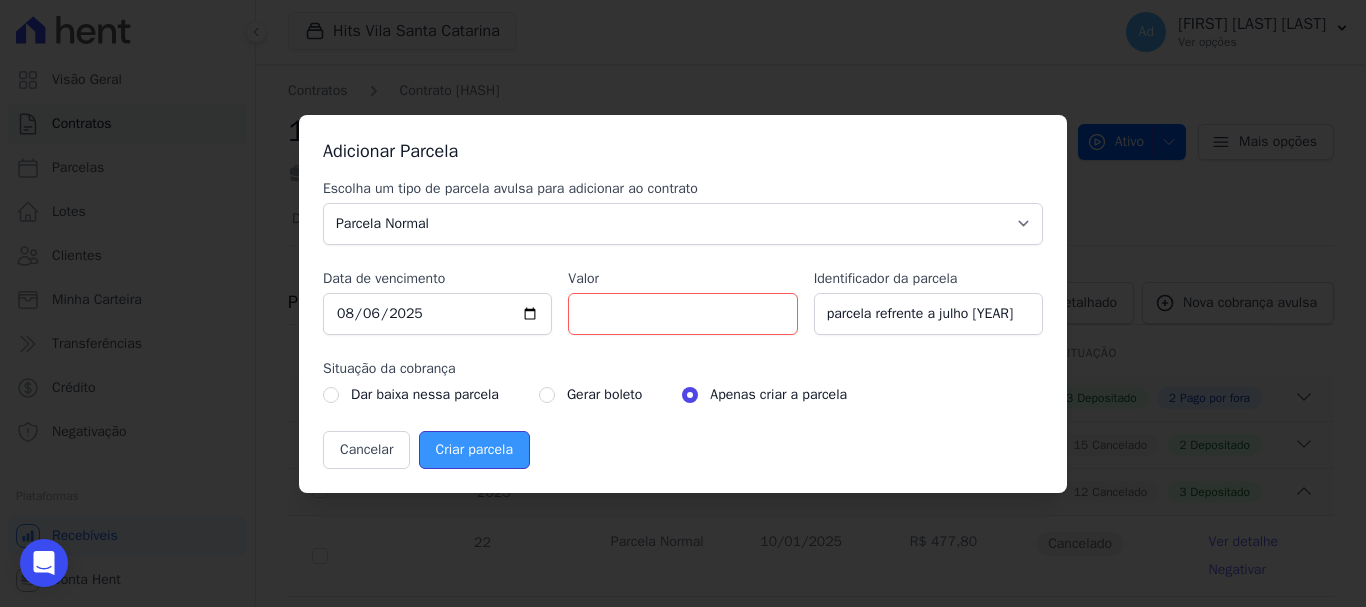 click on "Criar parcela" at bounding box center (474, 450) 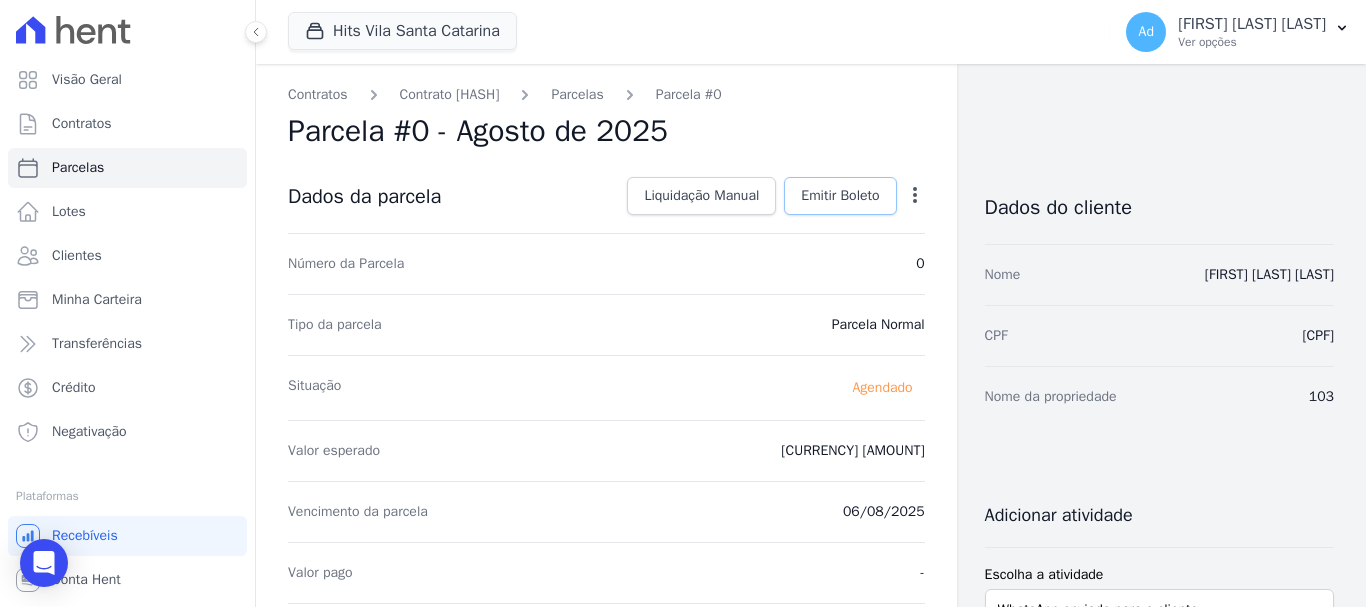 click on "Emitir Boleto" at bounding box center (840, 196) 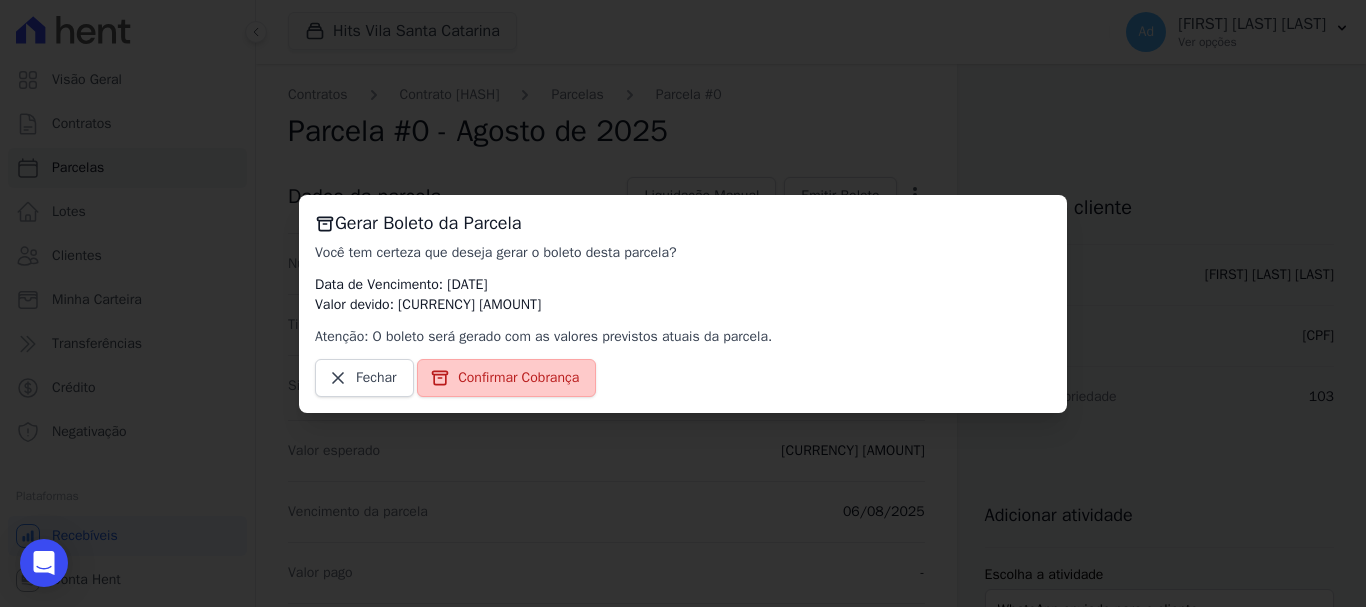 click on "Confirmar Cobrança" at bounding box center [518, 378] 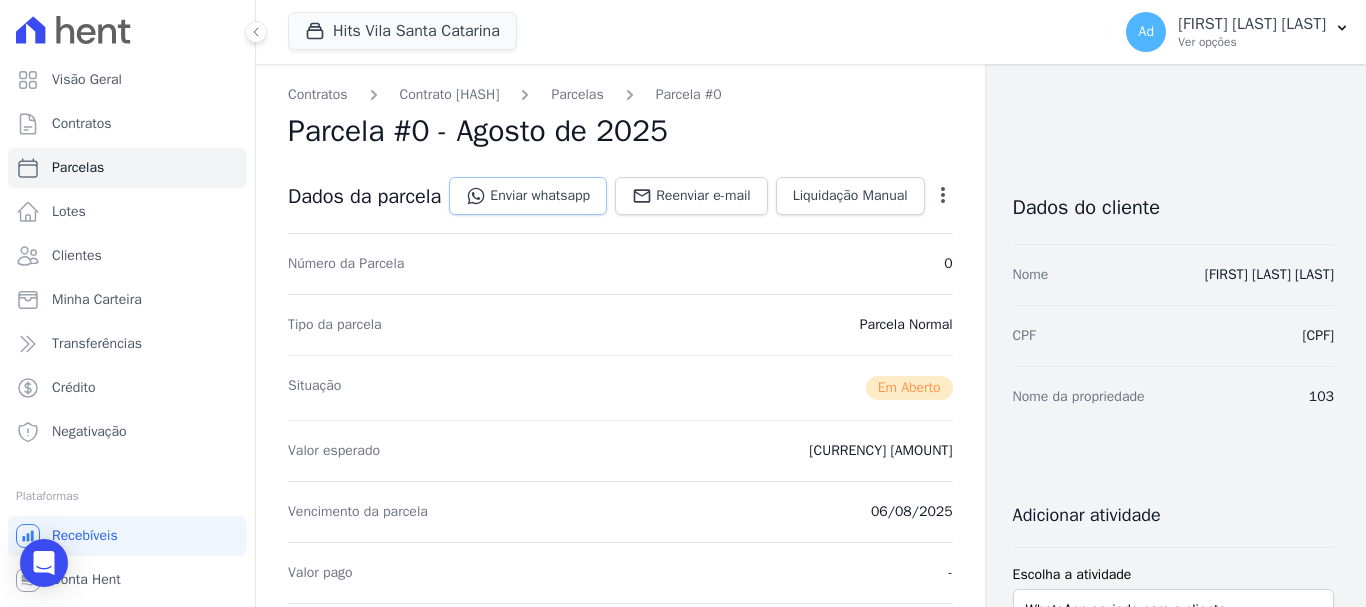 click on "Enviar whatsapp" at bounding box center [528, 196] 